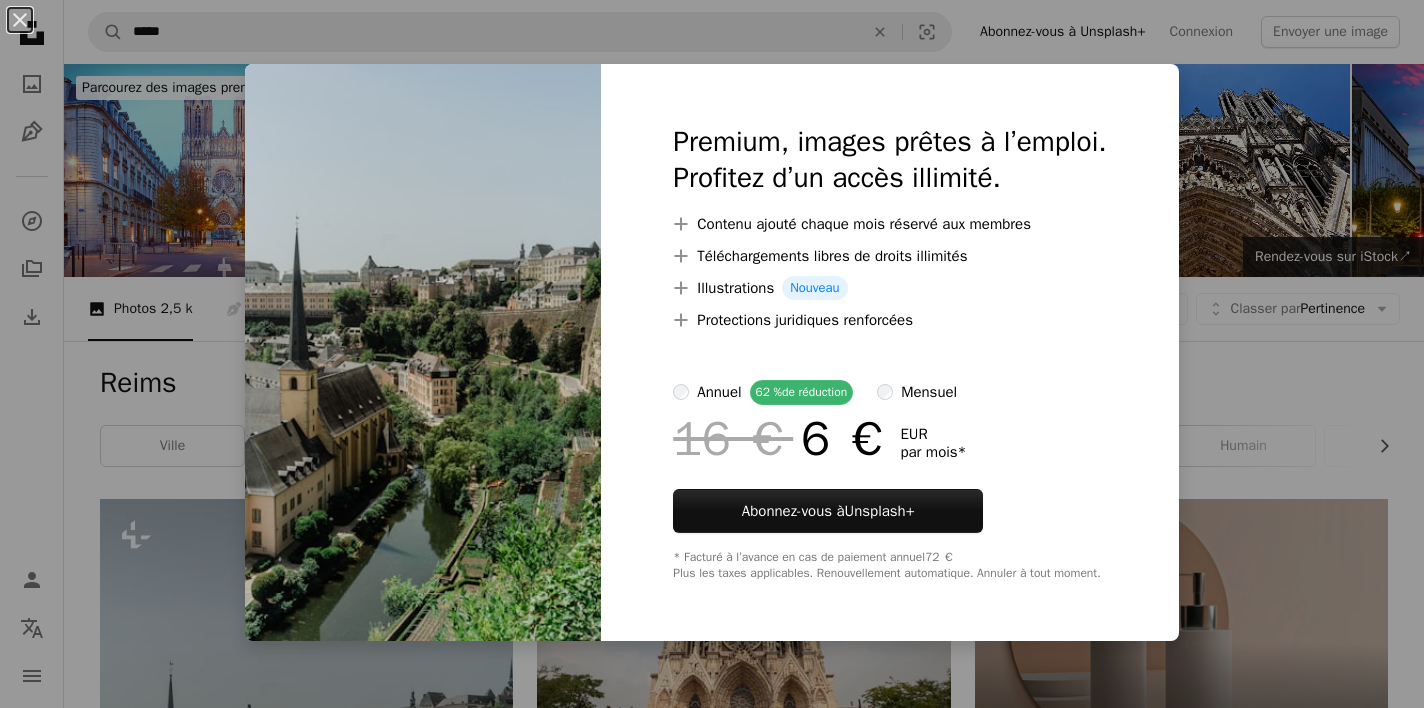 scroll, scrollTop: 481, scrollLeft: 0, axis: vertical 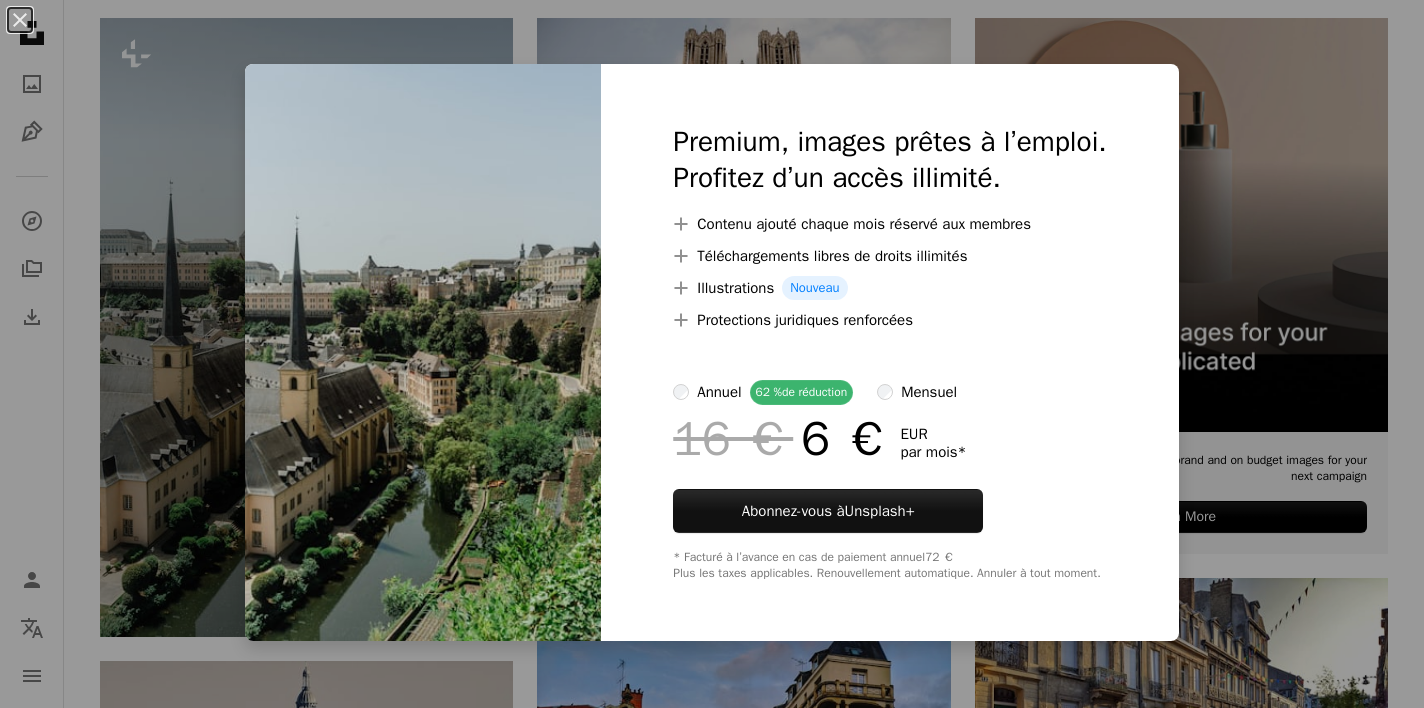 click on "An X shape Premium, images prêtes à l’emploi. Profitez d’un accès illimité. A plus sign Contenu ajouté chaque mois réservé aux membres A plus sign Téléchargements libres de droits illimités A plus sign Illustrations  Nouveau A plus sign Protections juridiques renforcées annuel 62 %  de réduction mensuel 16 €   6 € EUR par mois * Abonnez-vous à  Unsplash+ * Facturé à l’avance en cas de paiement annuel  72 € Plus les taxes applicables. Renouvellement automatique. Annuler à tout moment." at bounding box center [712, 354] 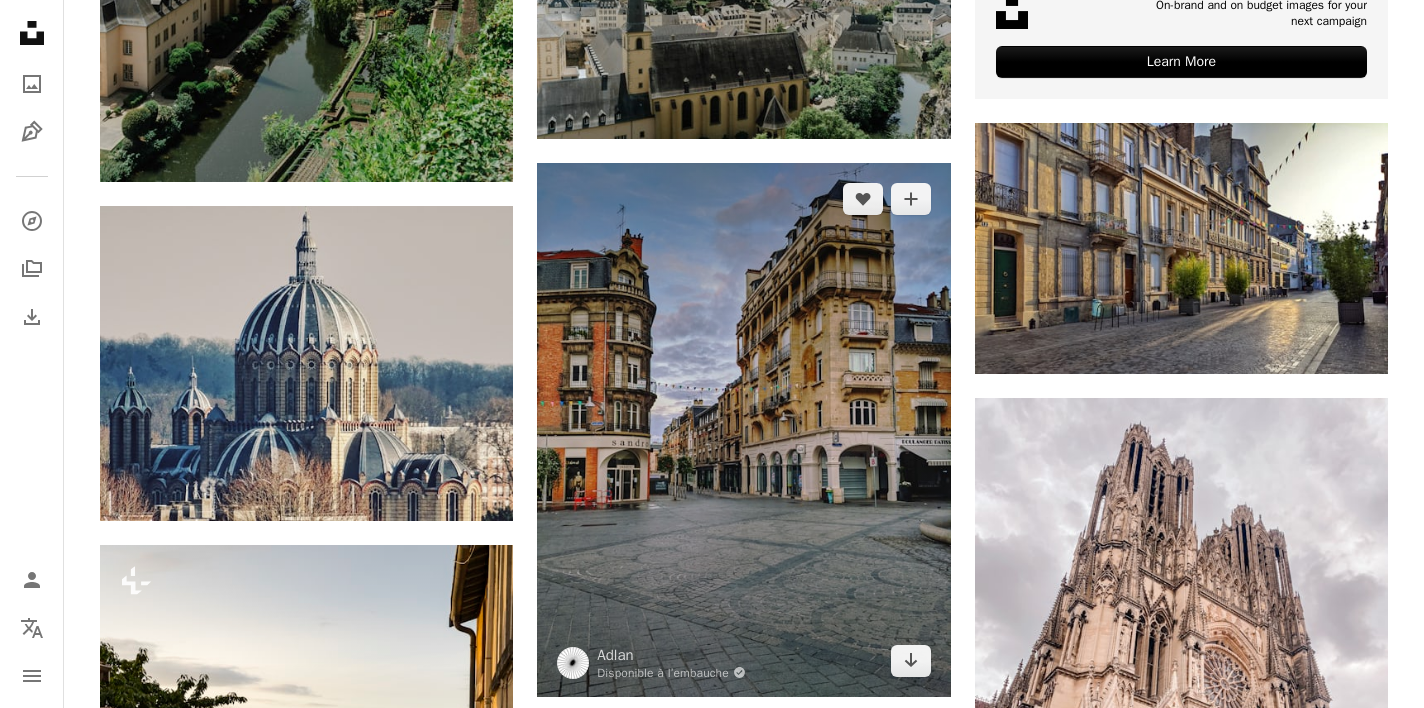 scroll, scrollTop: 938, scrollLeft: 0, axis: vertical 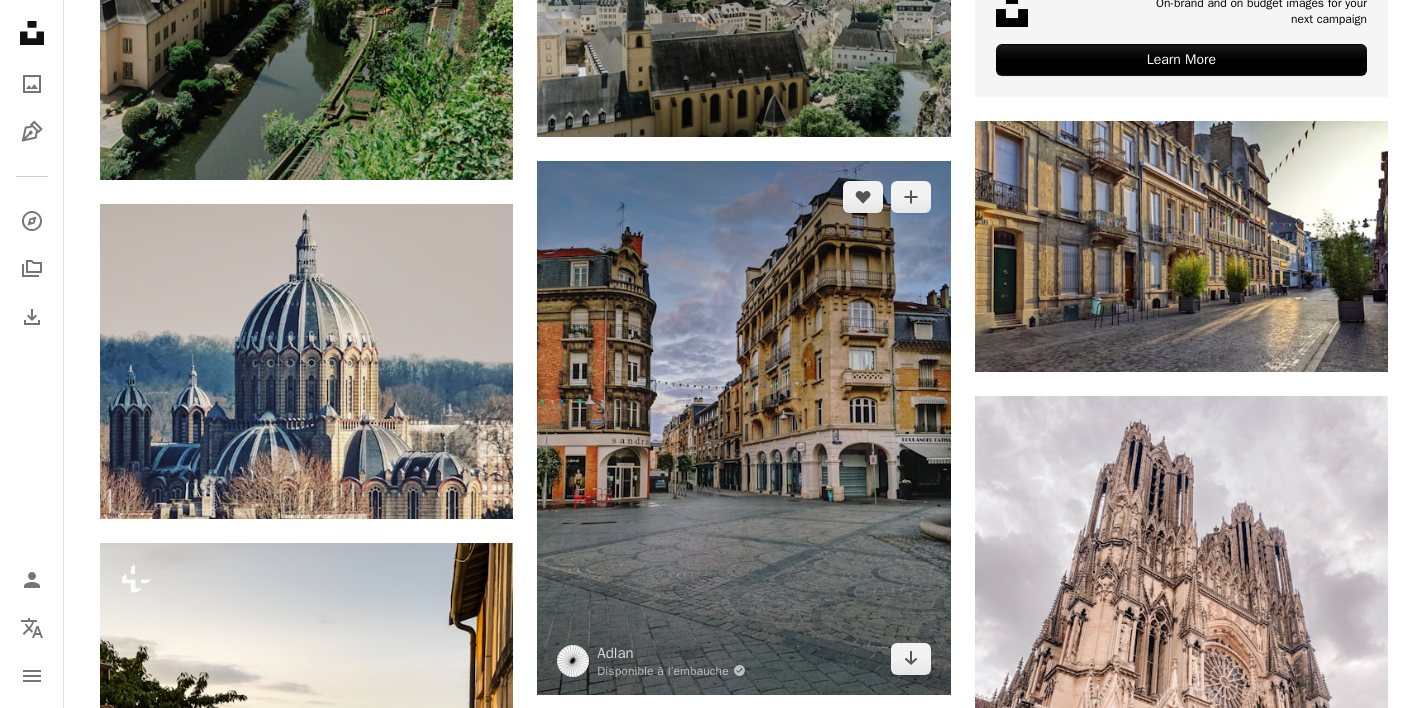 click at bounding box center (743, 428) 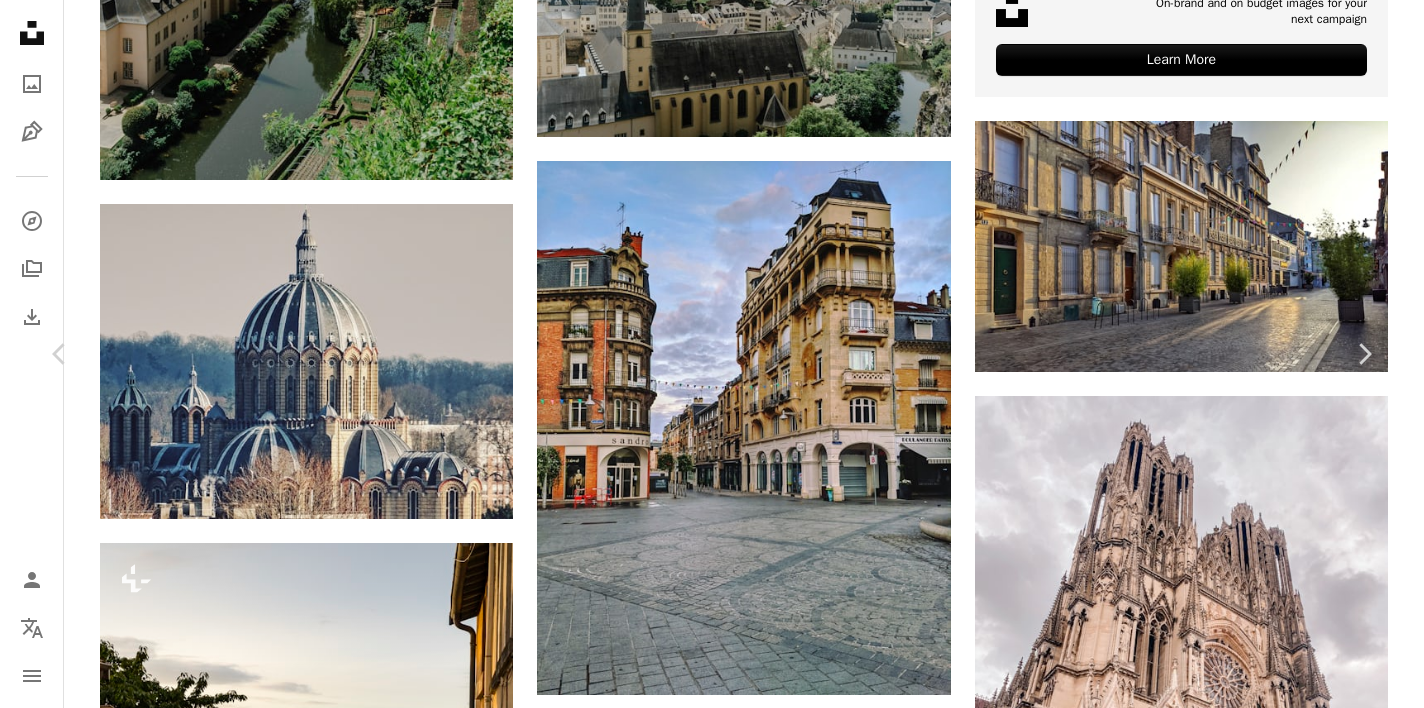 click on "An X shape" at bounding box center [20, 20] 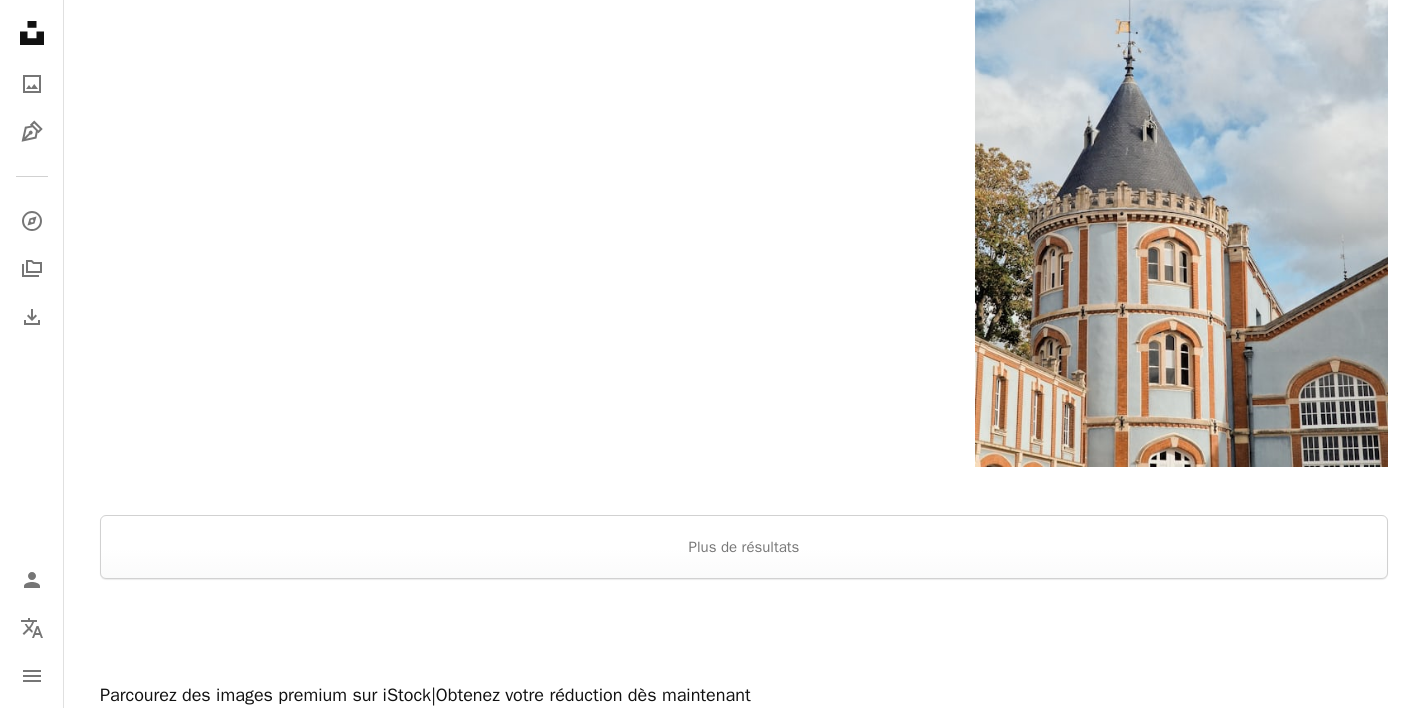 scroll, scrollTop: 3623, scrollLeft: 0, axis: vertical 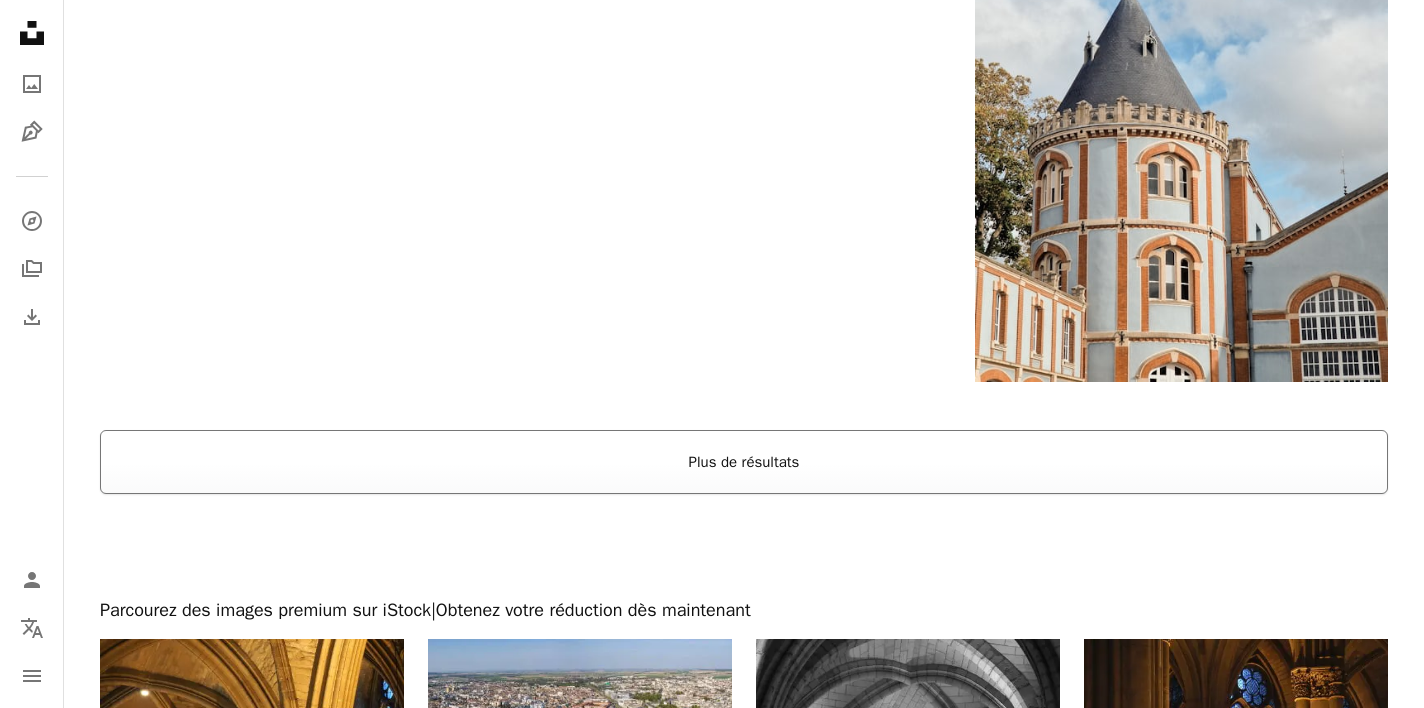 click on "Plus de résultats" at bounding box center (744, 462) 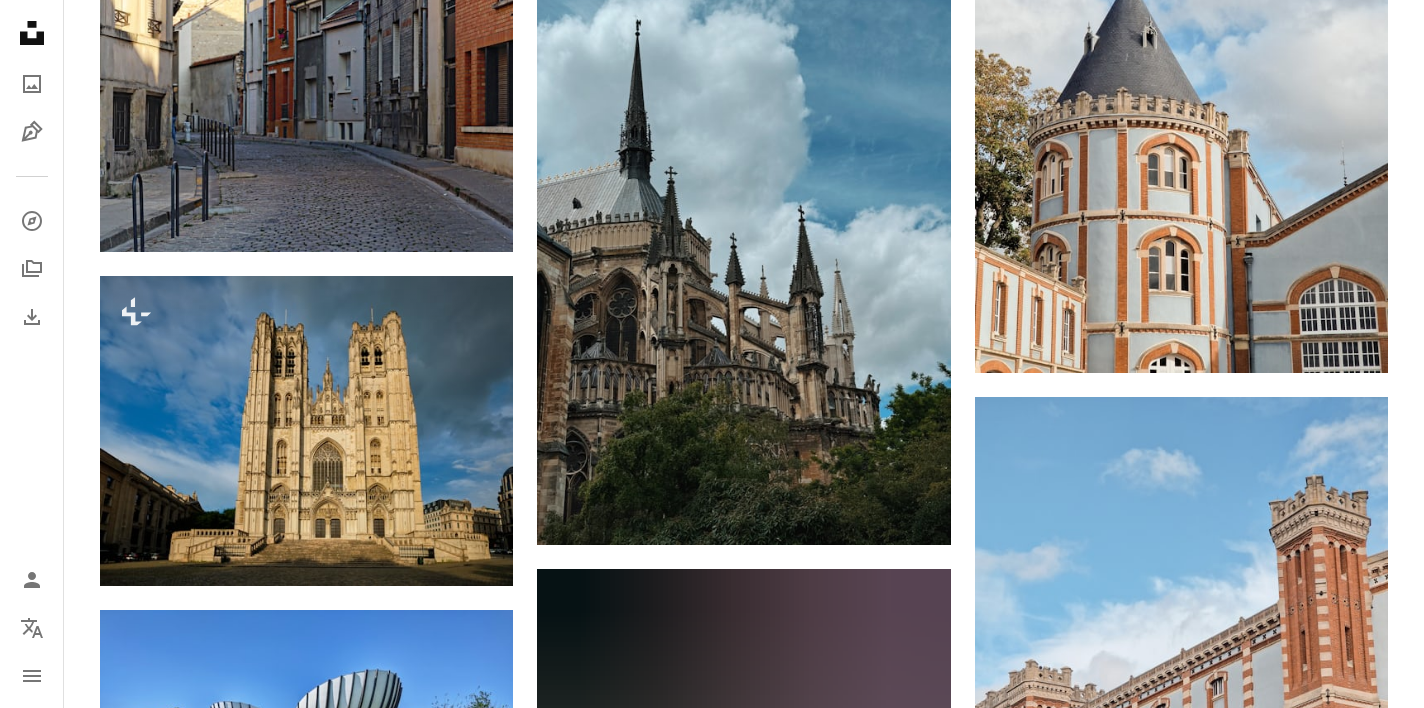 scroll, scrollTop: 3663, scrollLeft: 0, axis: vertical 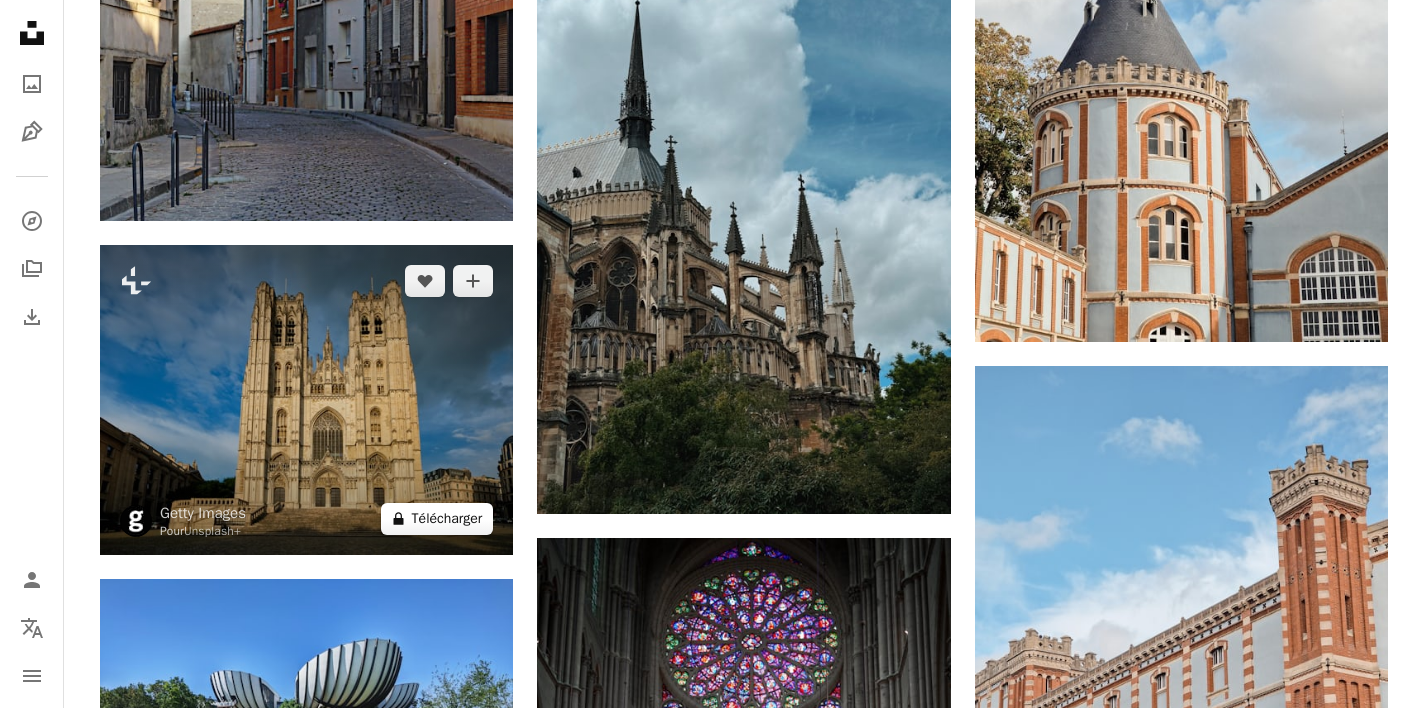 click on "A lock Télécharger" at bounding box center (437, 519) 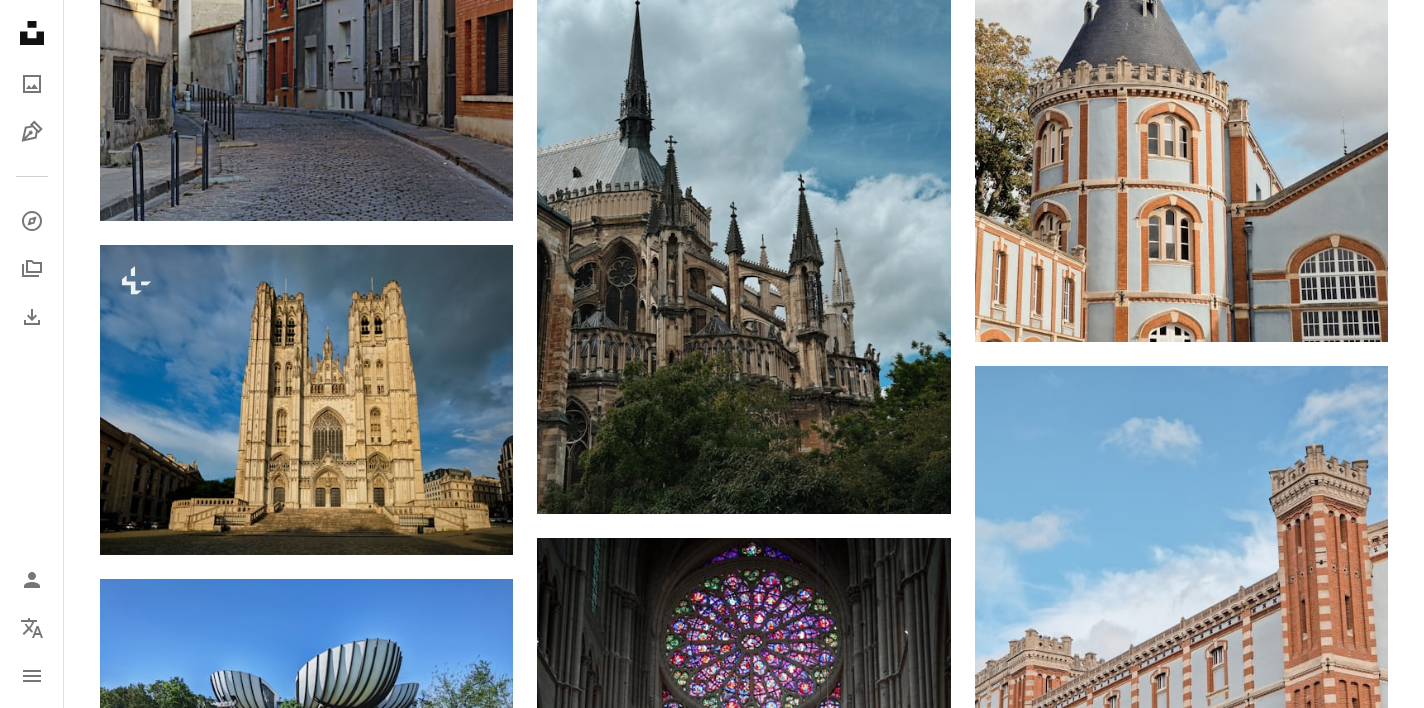 click on "An X shape Premium, images prêtes à l’emploi. Profitez d’un accès illimité. A plus sign Contenu ajouté chaque mois réservé aux membres A plus sign Téléchargements libres de droits illimités A plus sign Illustrations  Nouveau A plus sign Protections juridiques renforcées annuel 62 %  de réduction mensuel 16 €   6 € EUR par mois * Abonnez-vous à  Unsplash+ * Facturé à l’avance en cas de paiement annuel  72 € Plus les taxes applicables. Renouvellement automatique. Annuler à tout moment." at bounding box center [712, 3538] 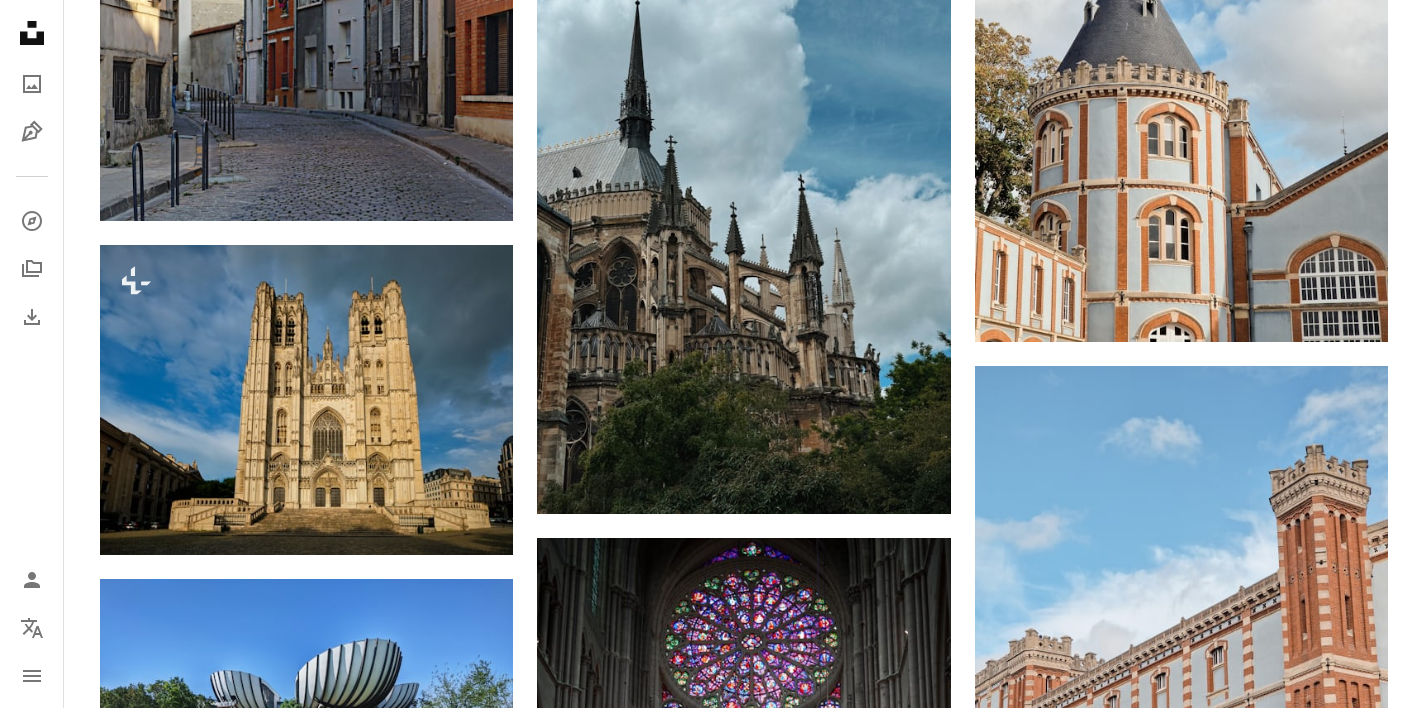 click at bounding box center [306, 400] 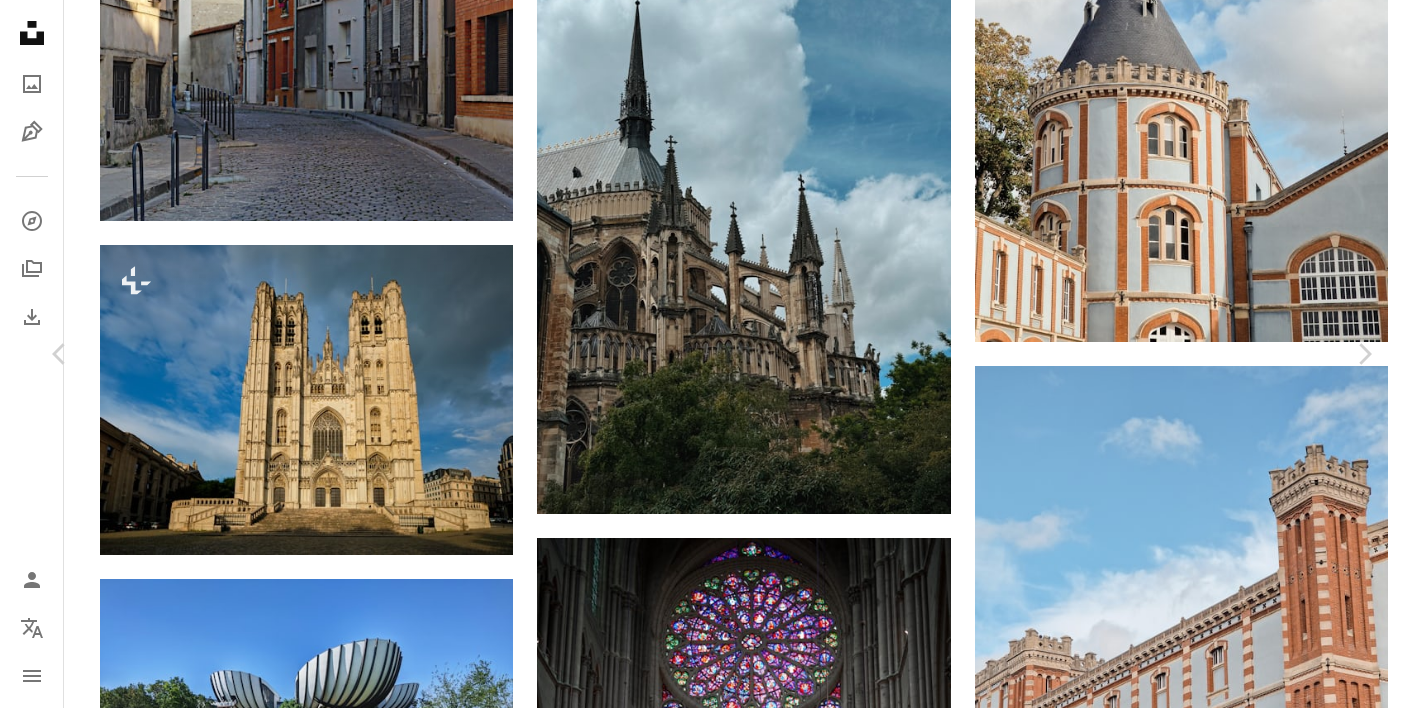 scroll, scrollTop: 36, scrollLeft: 0, axis: vertical 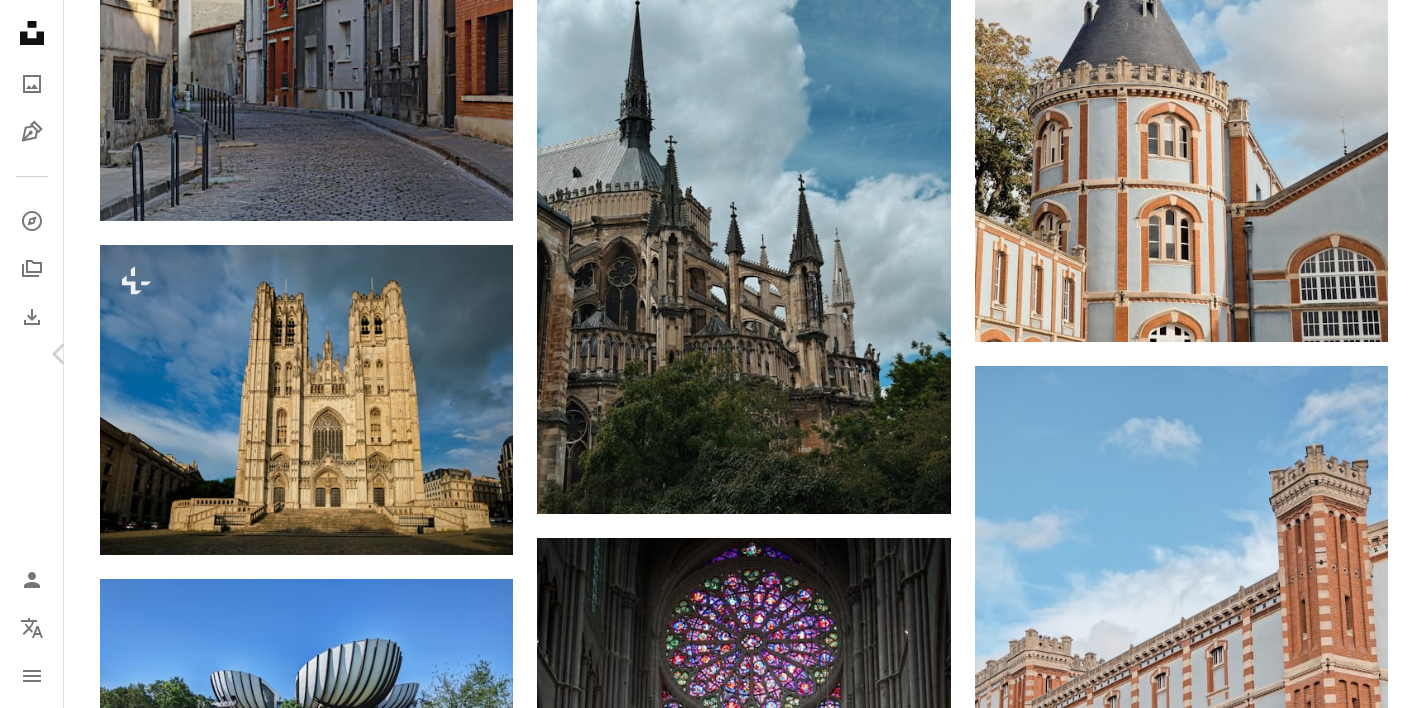 click on "Chevron right" at bounding box center [1364, 354] 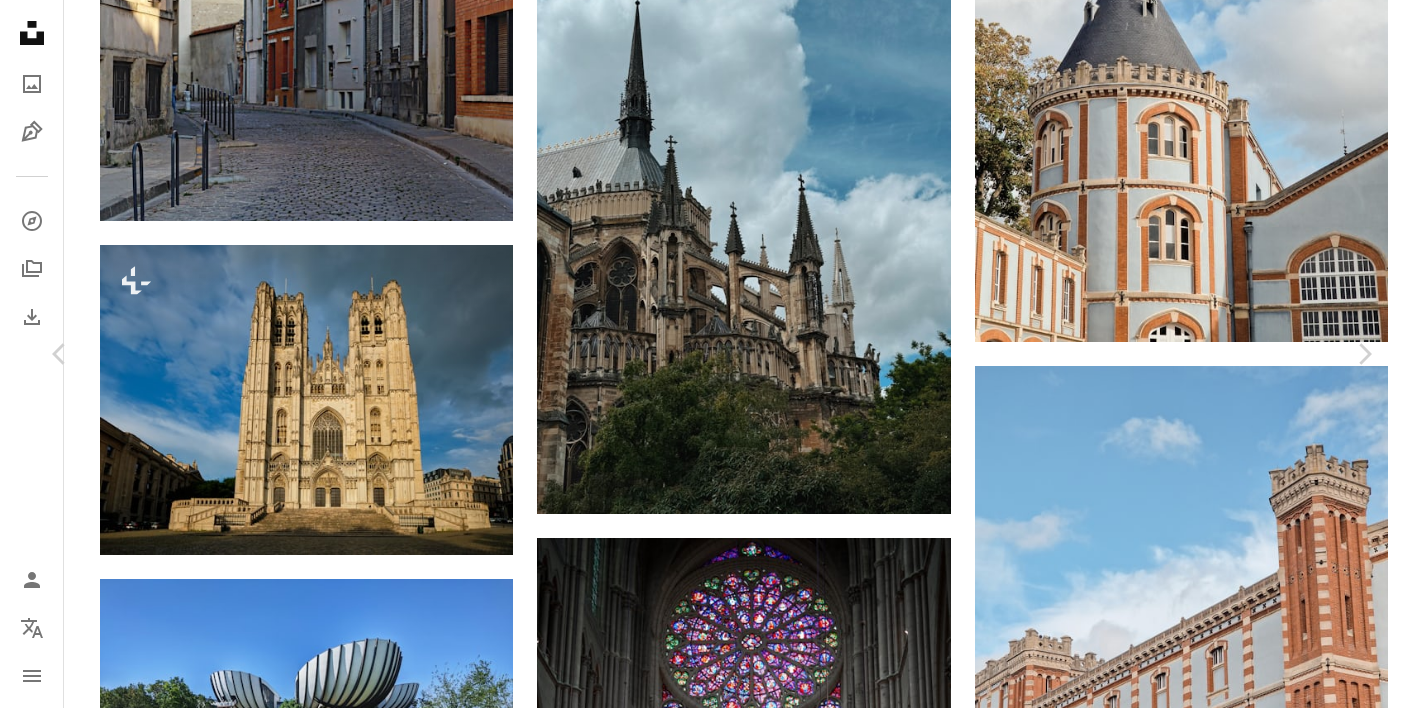 click on "An X shape" at bounding box center [20, 20] 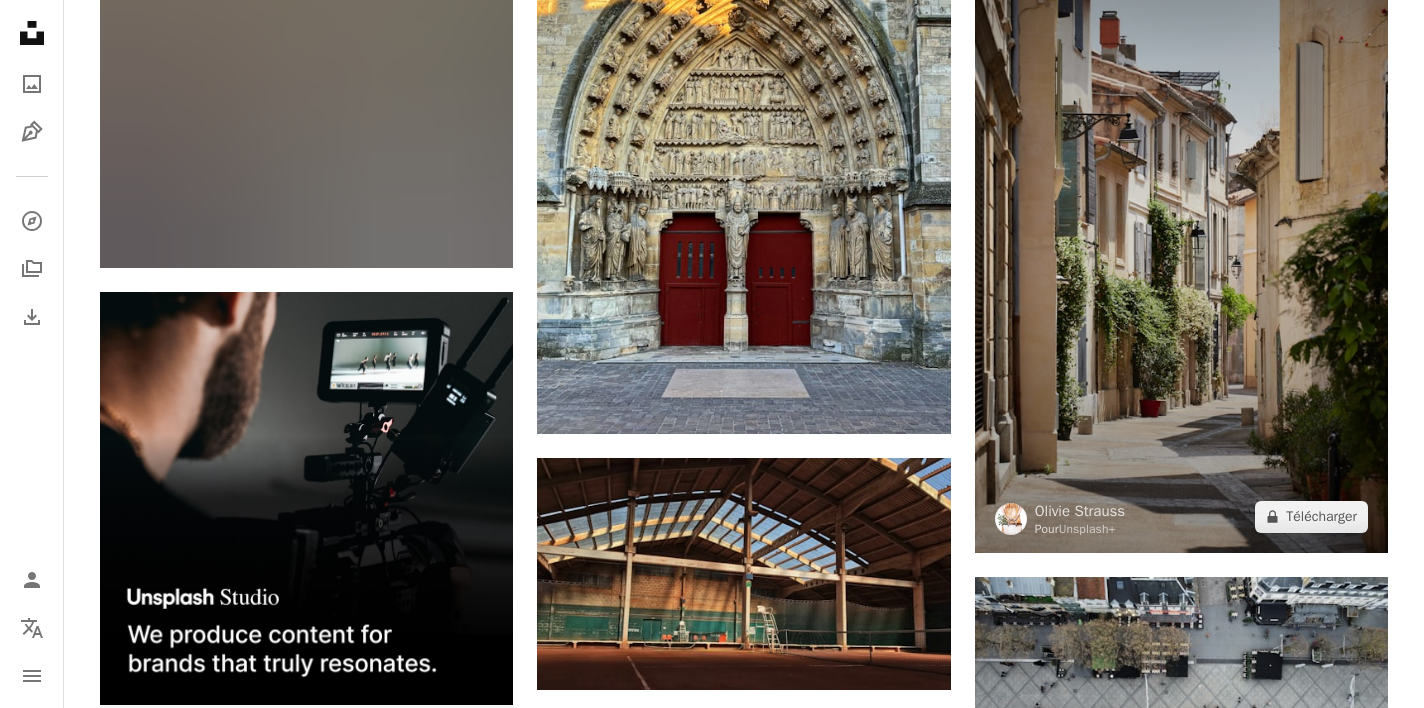 scroll, scrollTop: 4894, scrollLeft: 0, axis: vertical 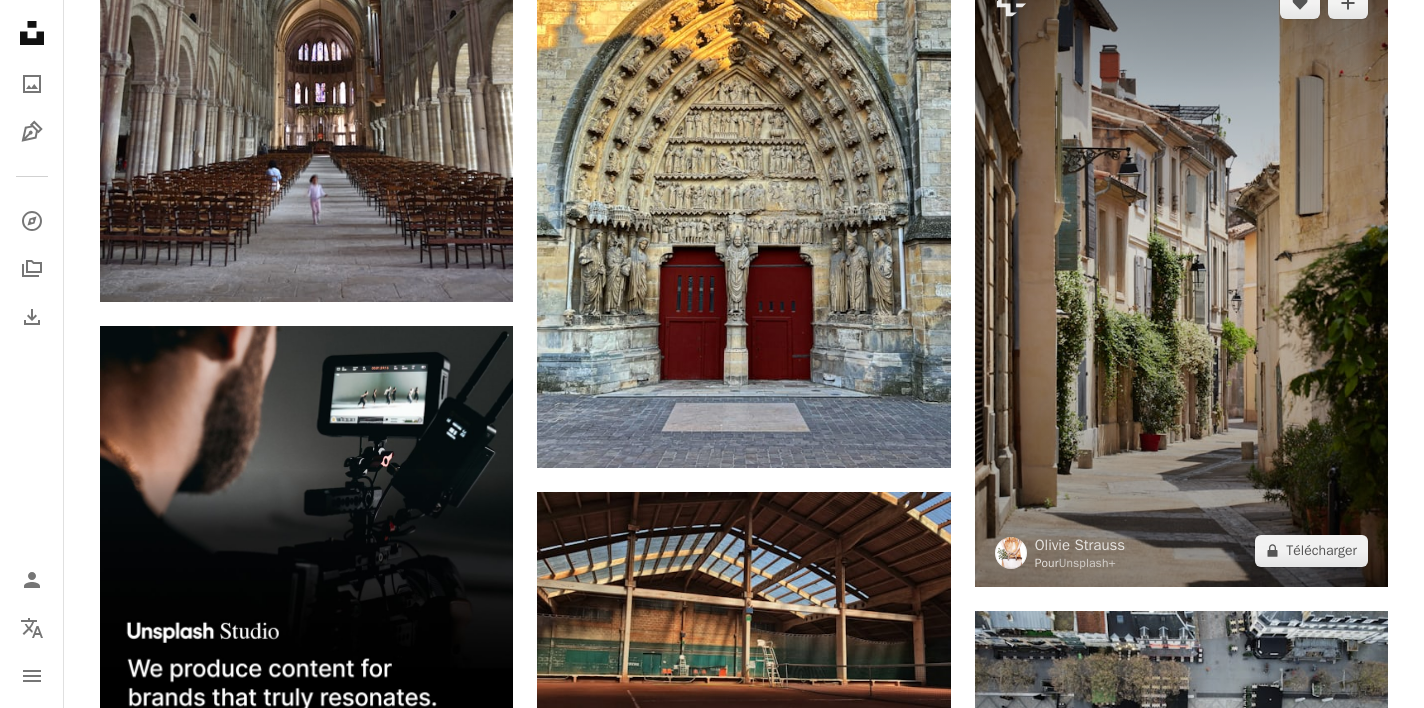 click at bounding box center [1181, 277] 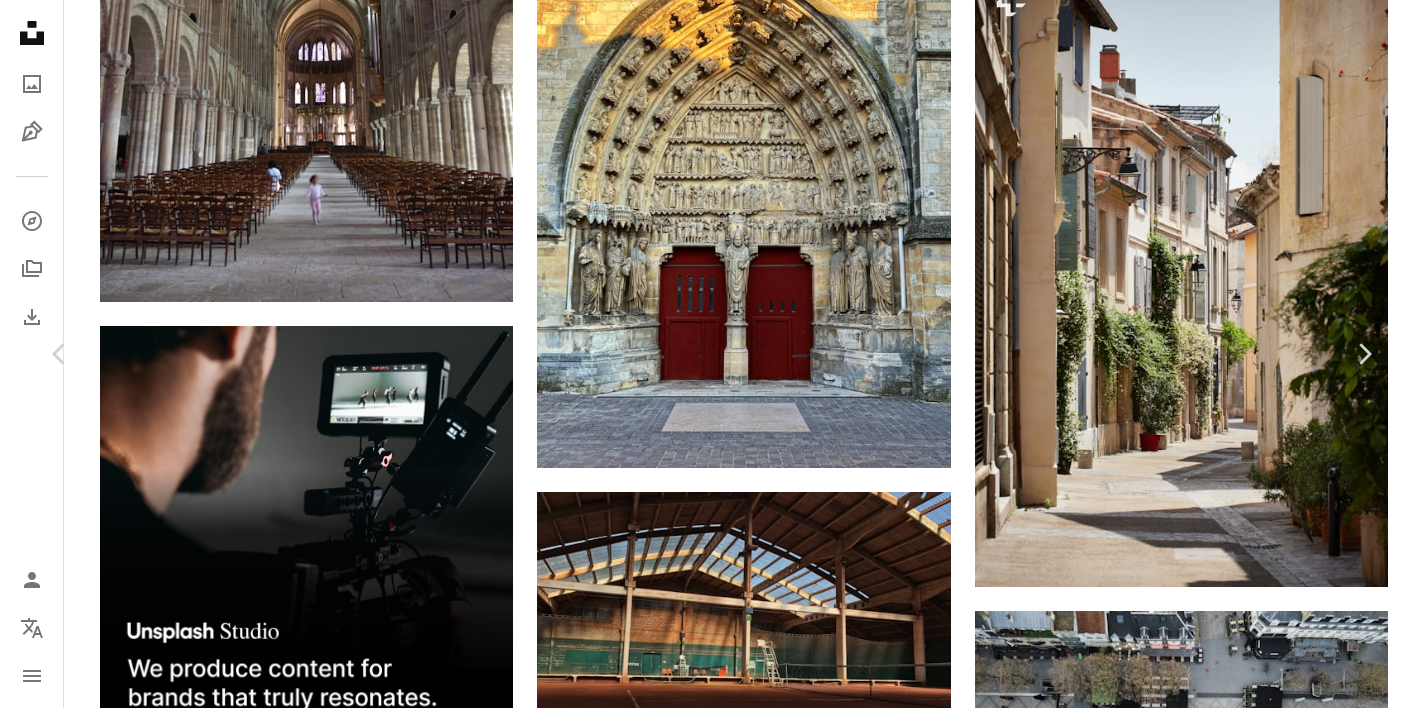 click on "An X shape Chevron left Chevron right [FIRST] [LAST] Pour Unsplash+ A heart A plus sign A lock Télécharger Zoom in Présentée dans Photos A forward-right arrow Partager More Actions A map marker [CITY], [COUNTRY] Calendar outlined Publiée le [DATE] Camera Canon, EOS 6D Mark II Safety Contenu cédé sous Licence Unsplash+ voyager France Bâtiments Europe Photographie de rue architecture française Arles Rue français Photos banque d’images gratuites De cette série Plus sign for Unsplash+ Plus sign for Unsplash+ Plus sign for Unsplash+ Plus sign for Unsplash+ Plus sign for Unsplash+ Images associées Plus sign for Unsplash+ A heart A plus sign [FIRST] [LAST] Pour Unsplash+ A lock Télécharger Plus sign for Unsplash+ A heart A plus sign [FIRST] [LAST] Pour Unsplash+ A lock Télécharger Plus sign for Unsplash+ A heart A plus sign [FIRST] [LAST] Pour Unsplash+ A lock Télécharger Plus sign for Unsplash+ A heart A plus sign [FIRST] [LAST] Pour Unsplash+ A lock Télécharger A heart Pour" at bounding box center [712, 6053] 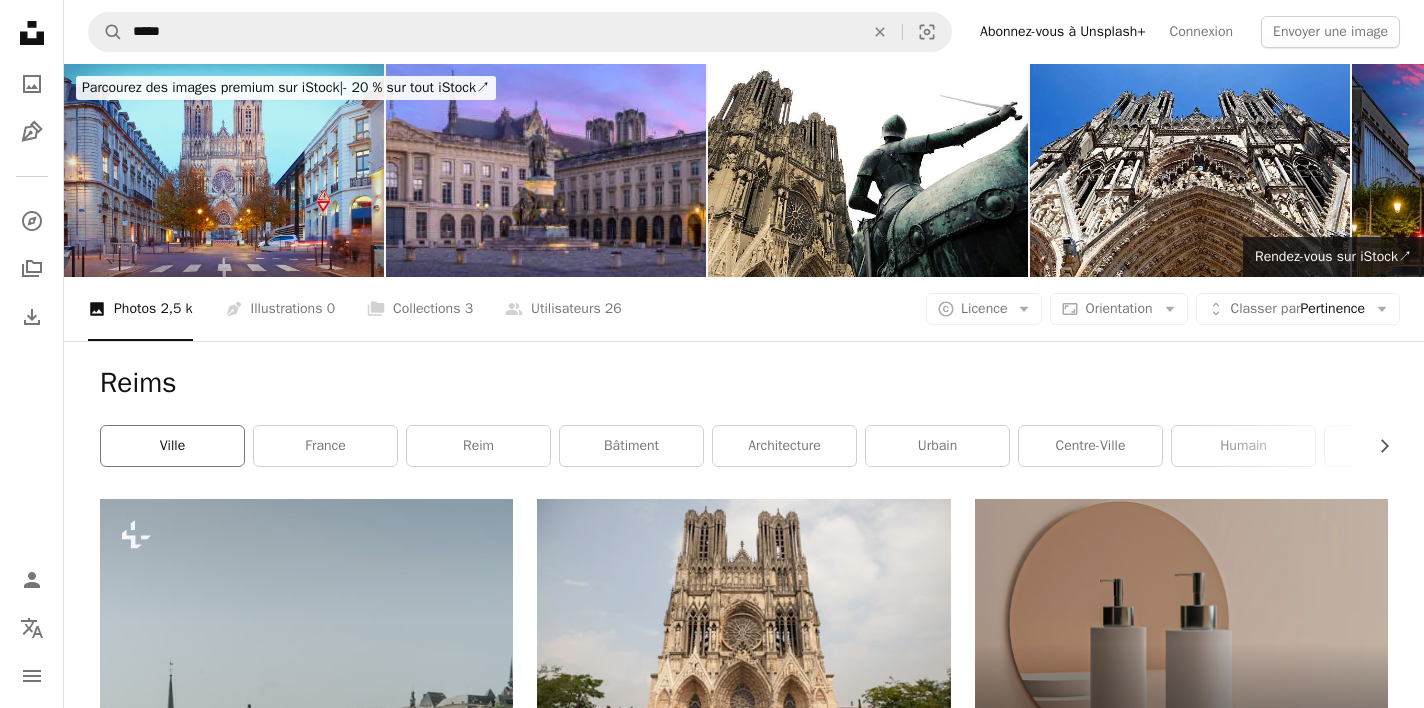 scroll, scrollTop: 0, scrollLeft: 0, axis: both 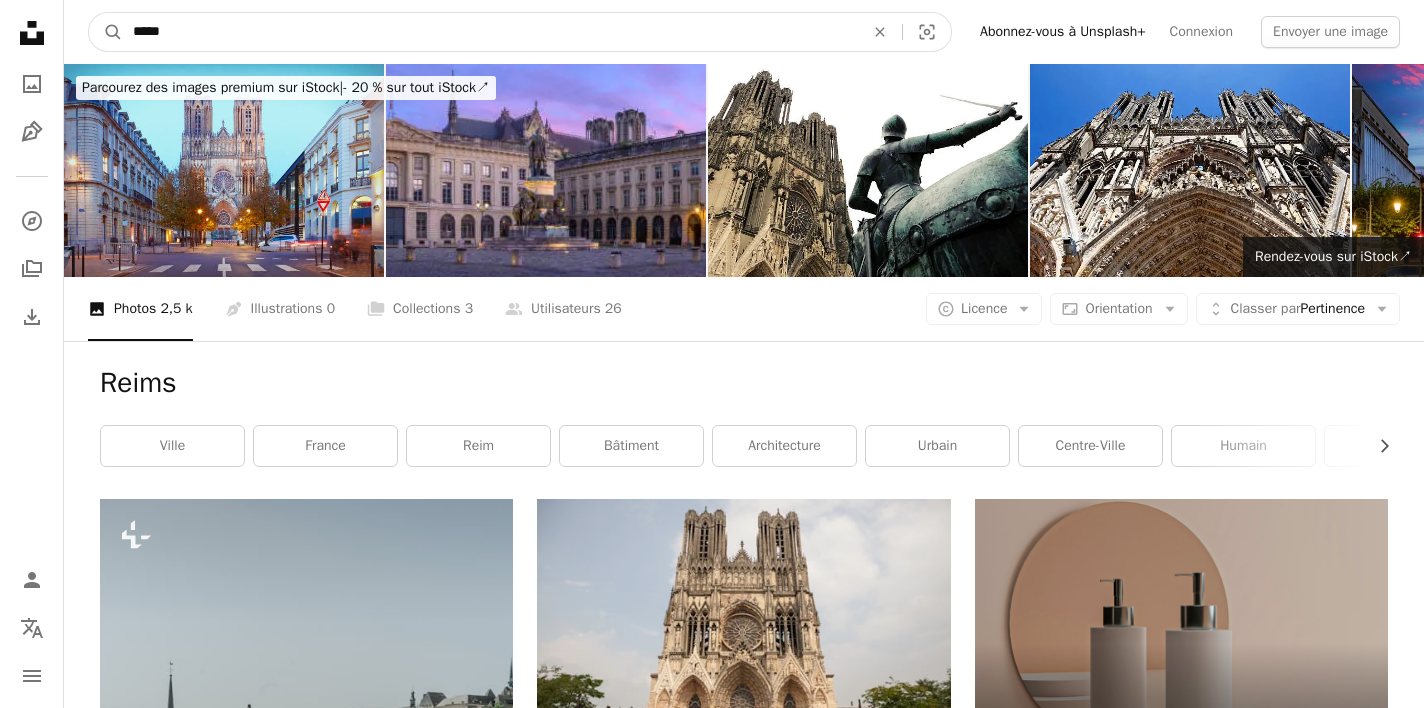 click on "*****" at bounding box center (490, 32) 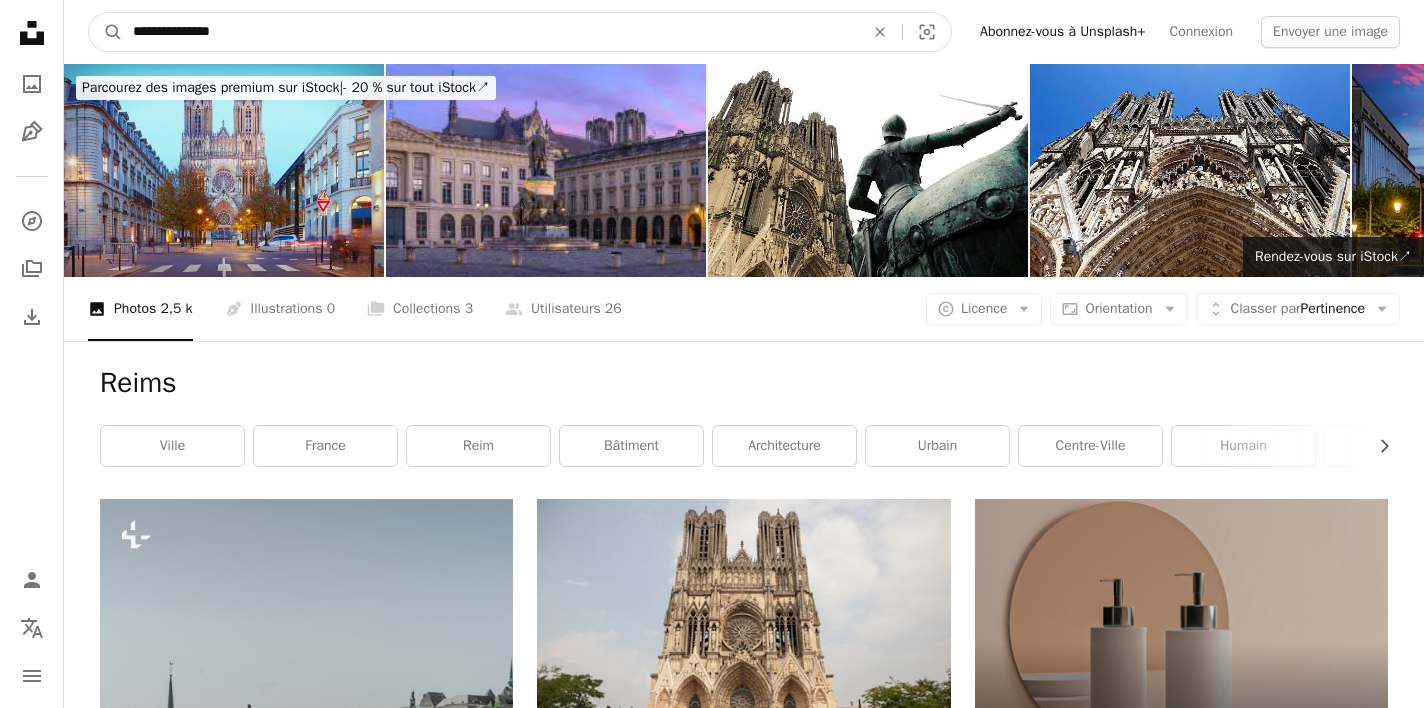 type on "**********" 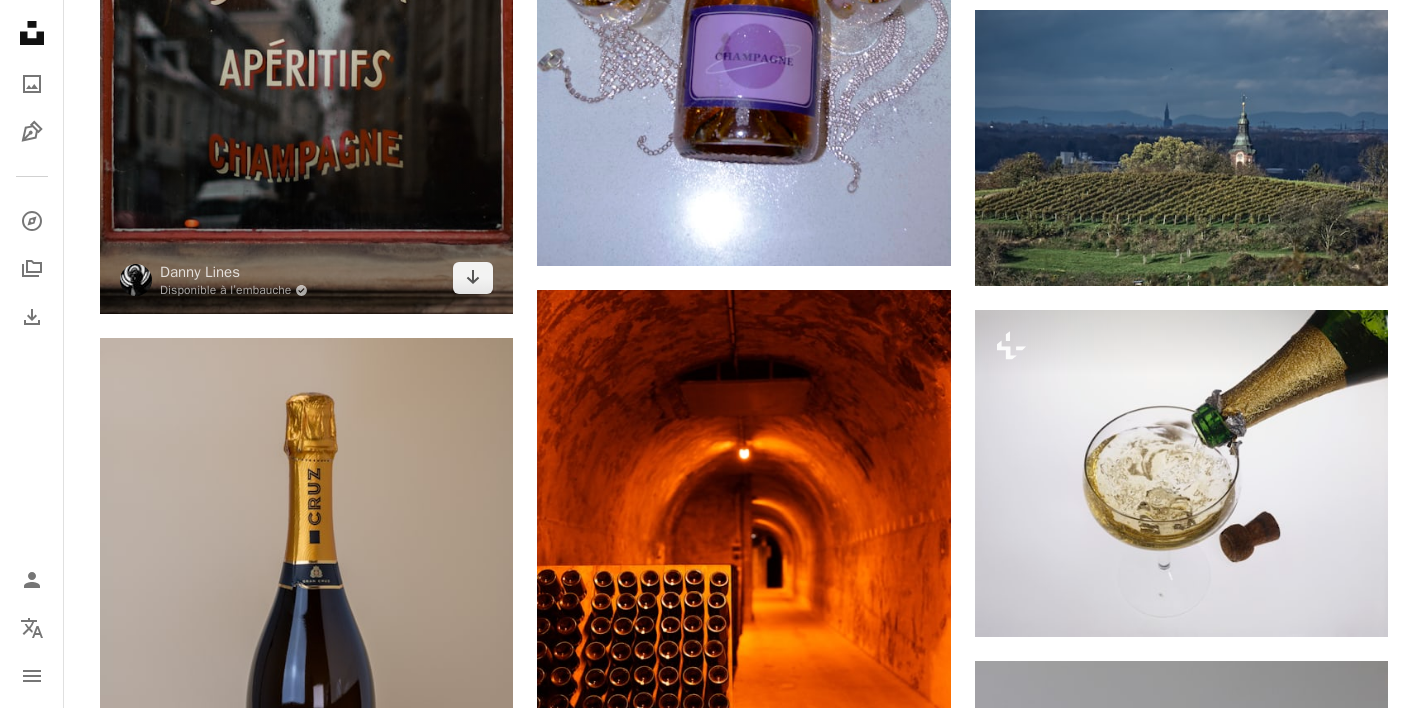 scroll, scrollTop: 2630, scrollLeft: 0, axis: vertical 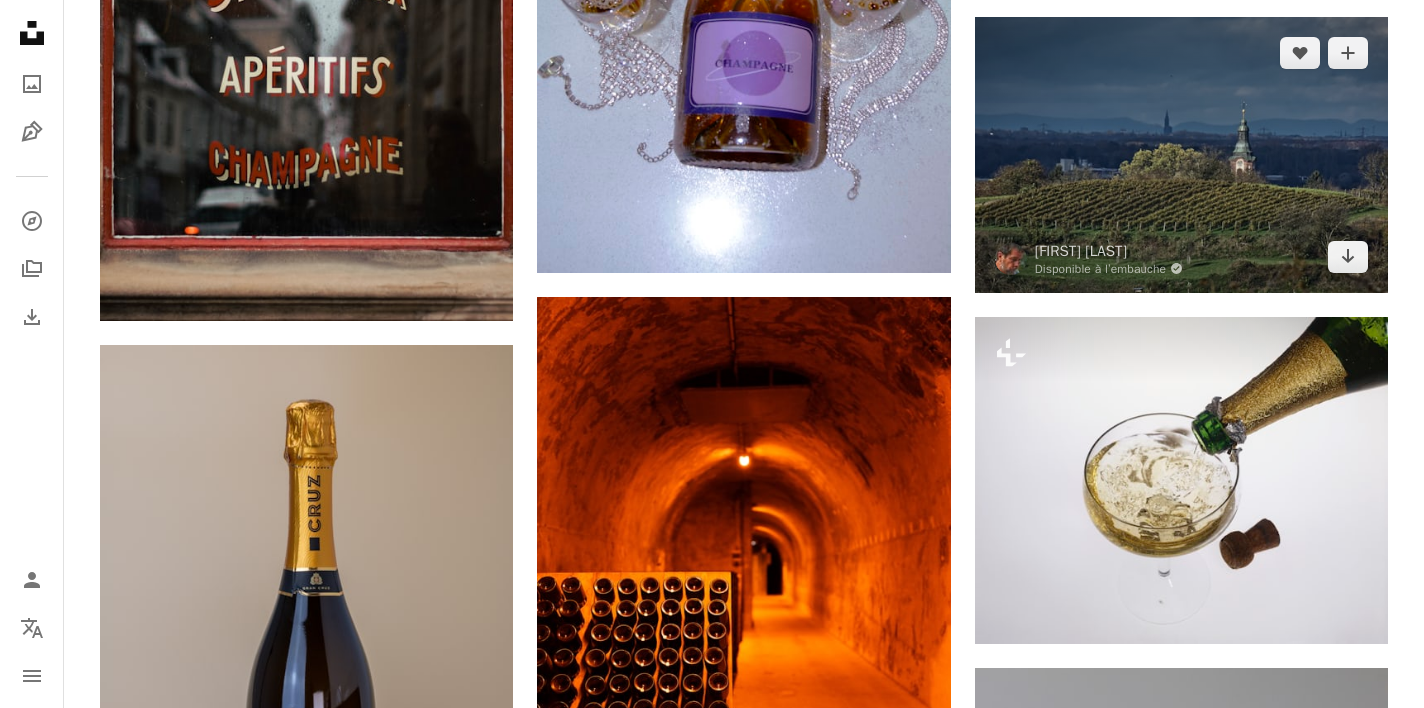 click at bounding box center [1181, 155] 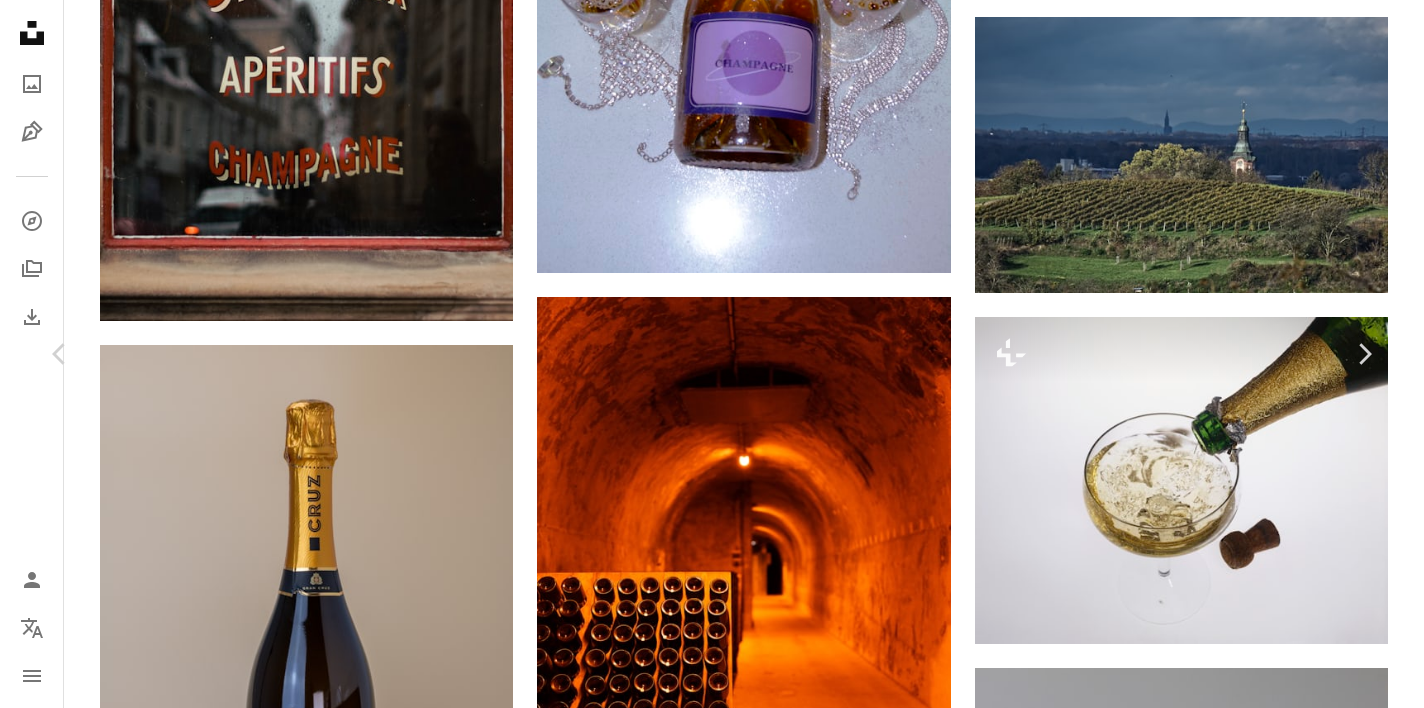 click on "An X shape" at bounding box center [20, 20] 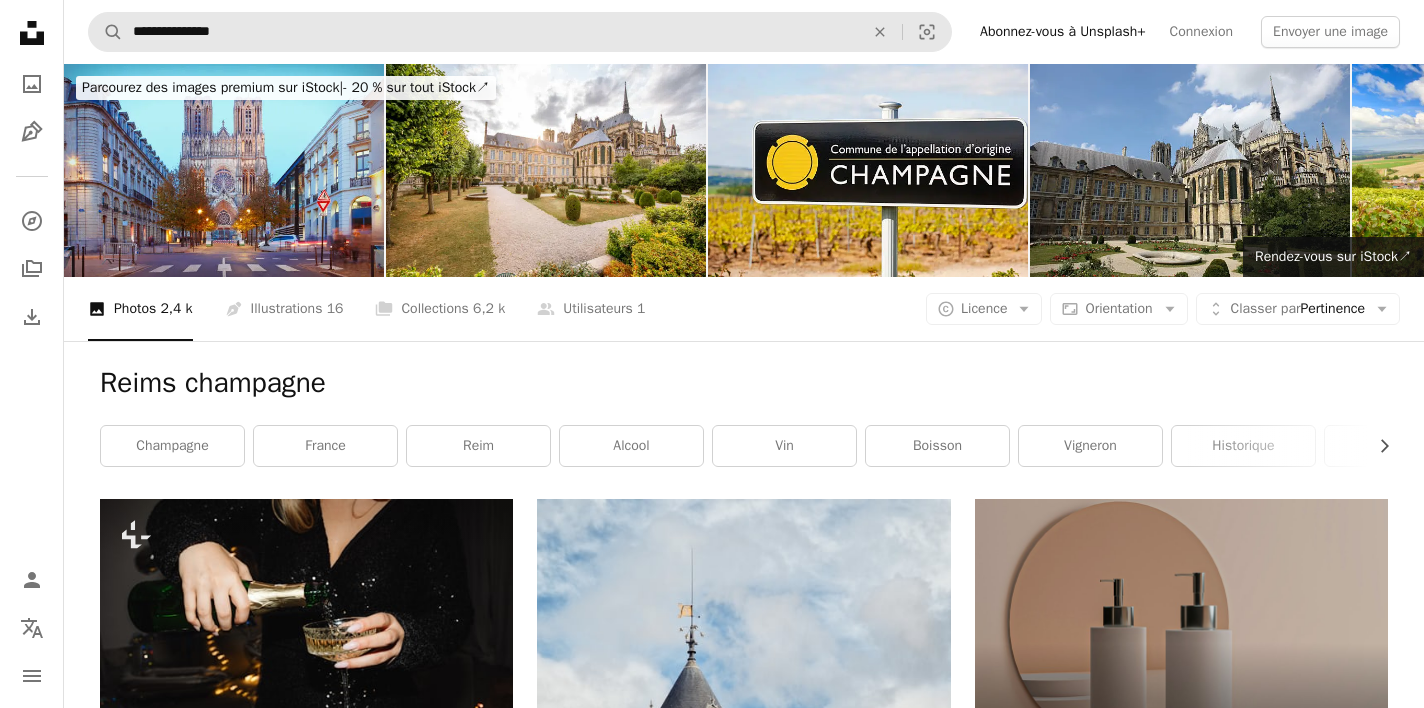 scroll, scrollTop: 0, scrollLeft: 0, axis: both 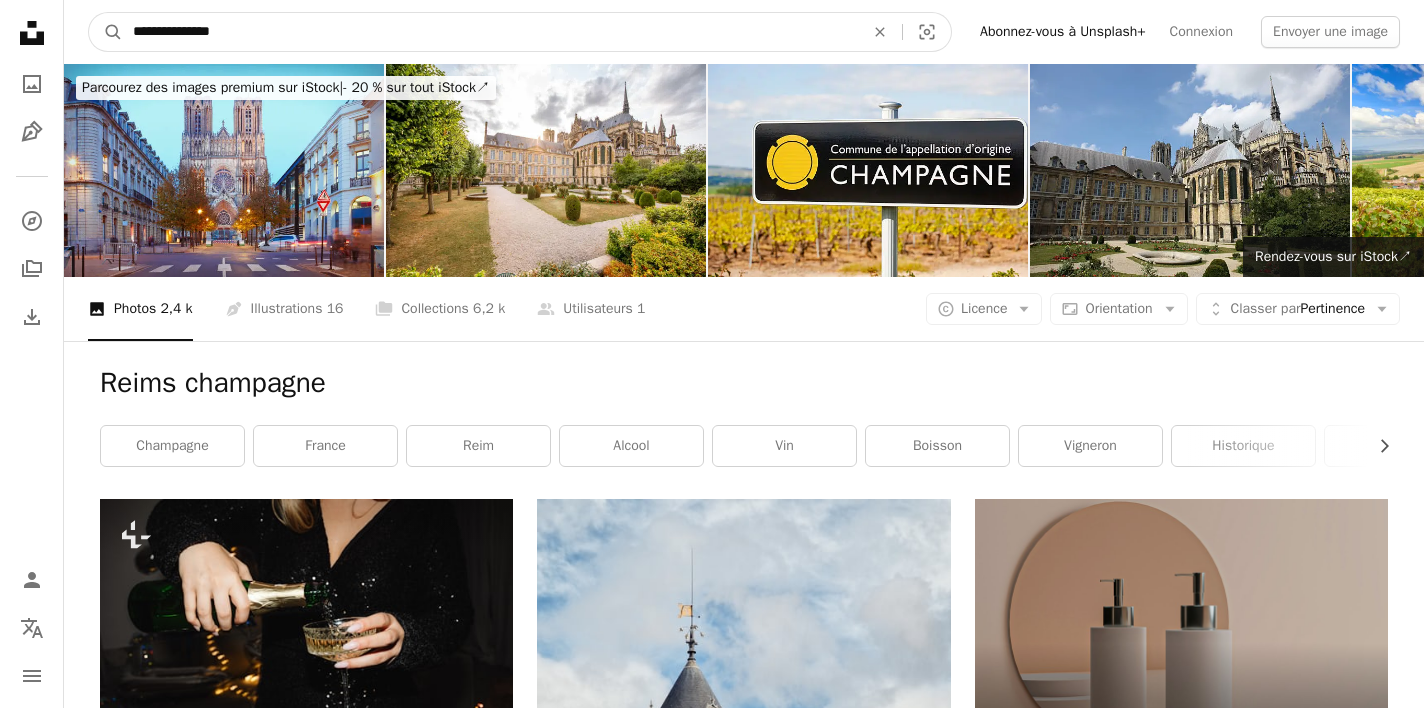 click on "**********" at bounding box center (490, 32) 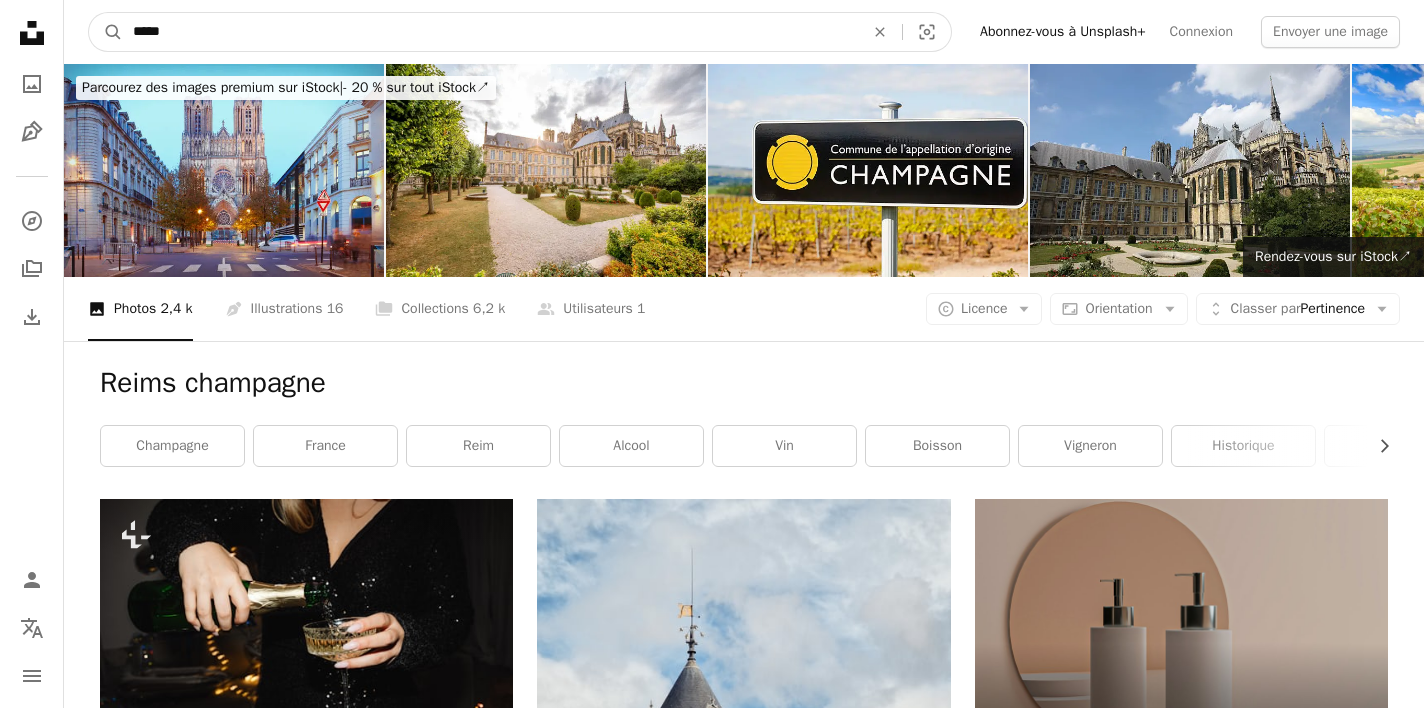 type on "*****" 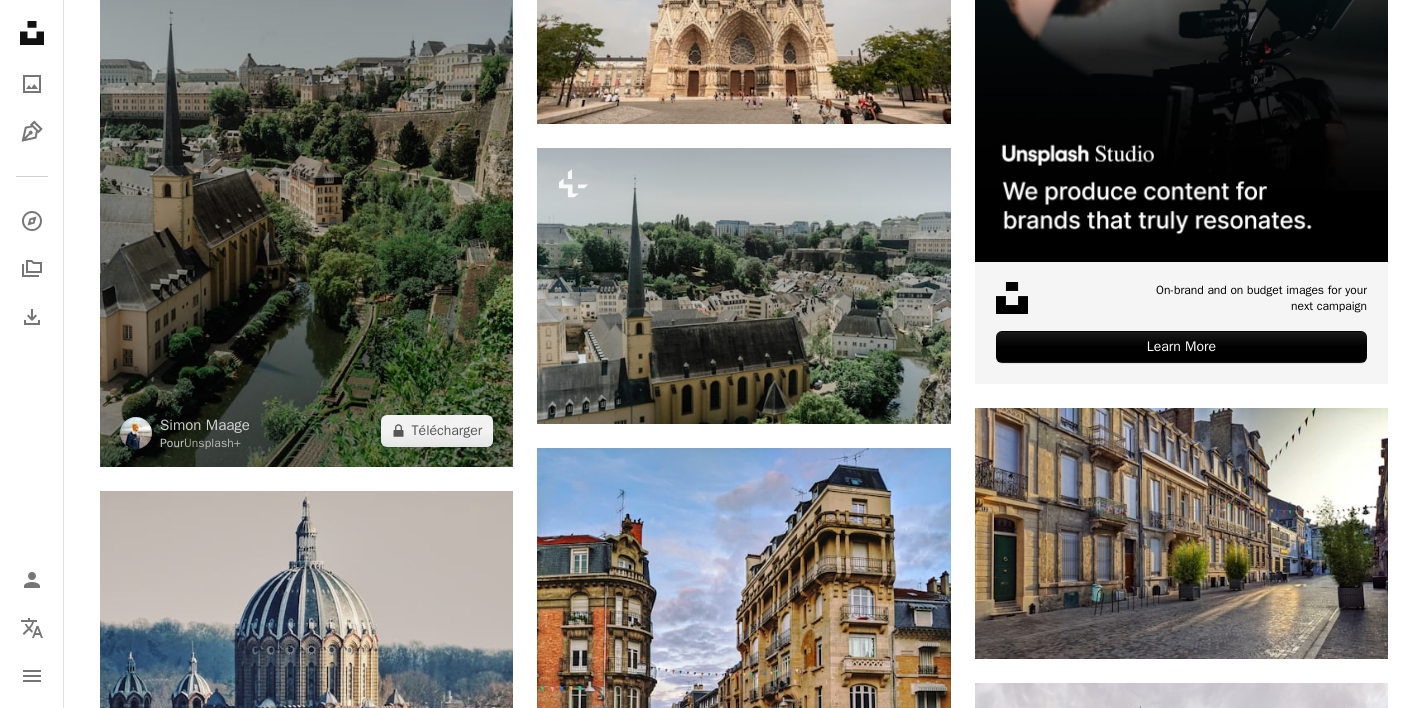 scroll, scrollTop: 616, scrollLeft: 0, axis: vertical 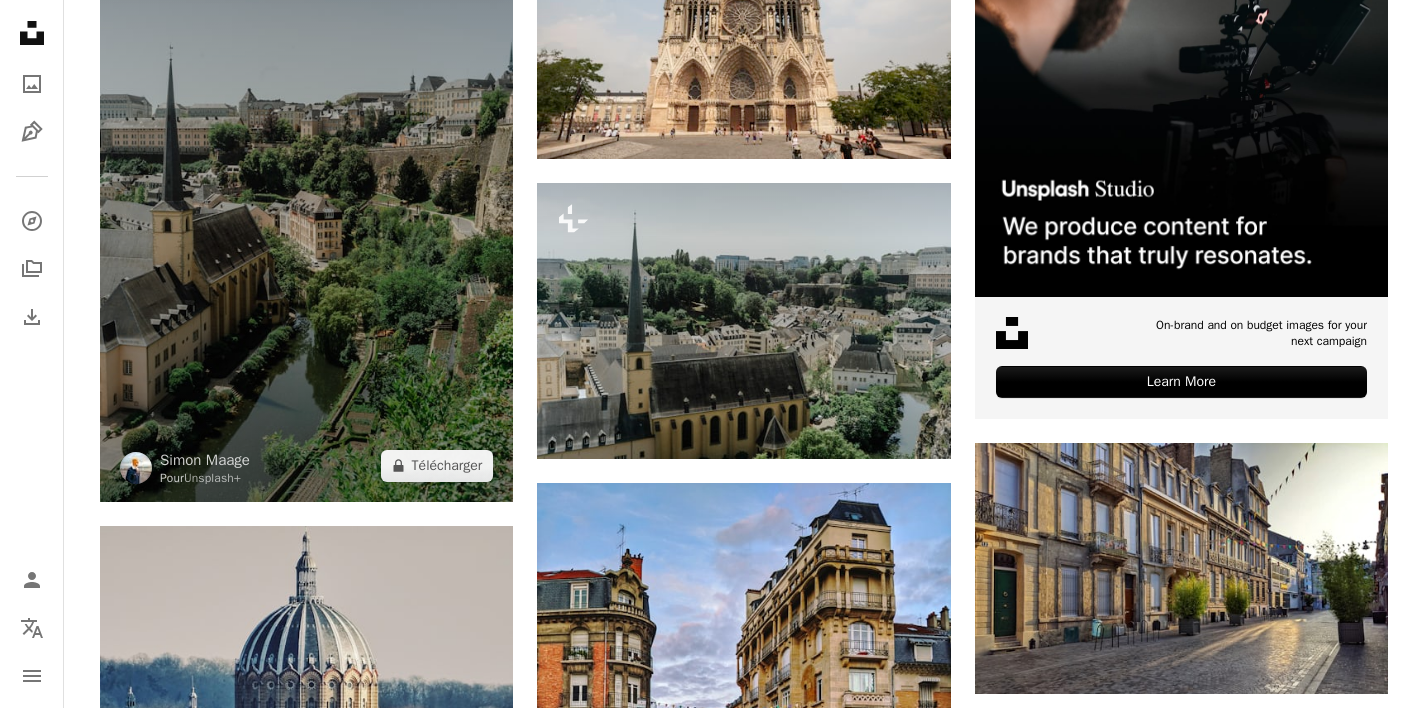 click at bounding box center (306, 192) 